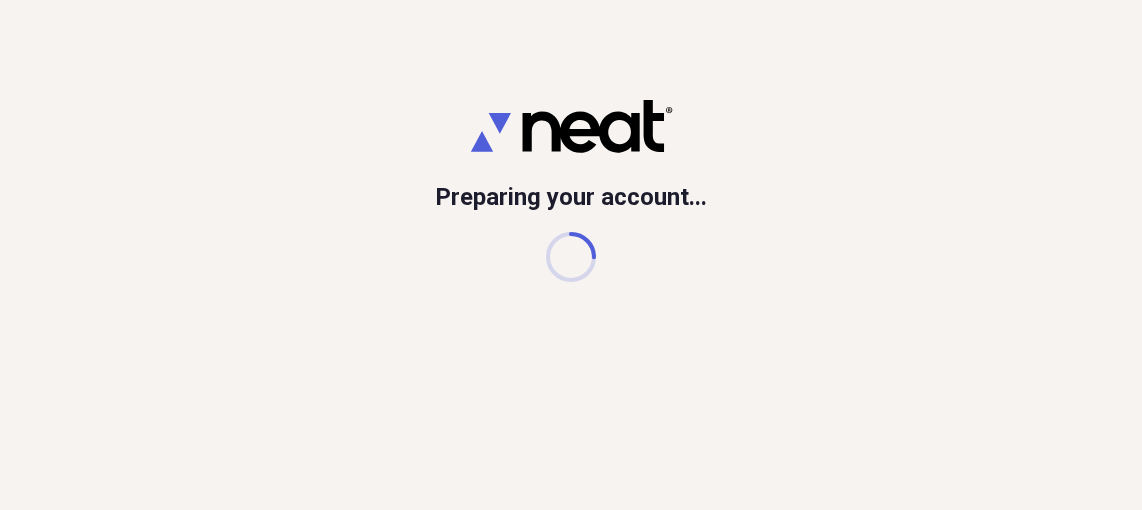 scroll, scrollTop: 0, scrollLeft: 0, axis: both 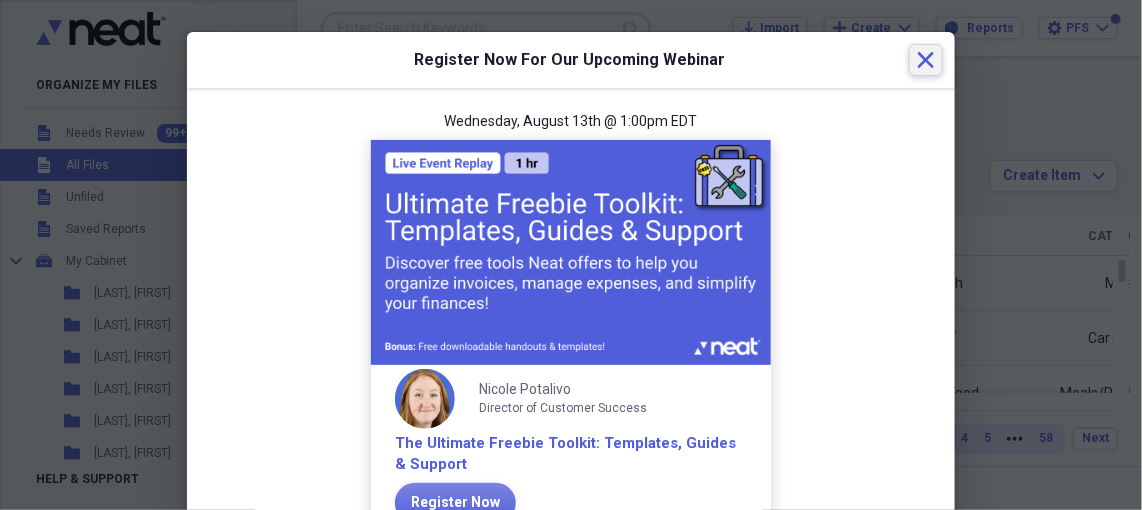 click on "Close" 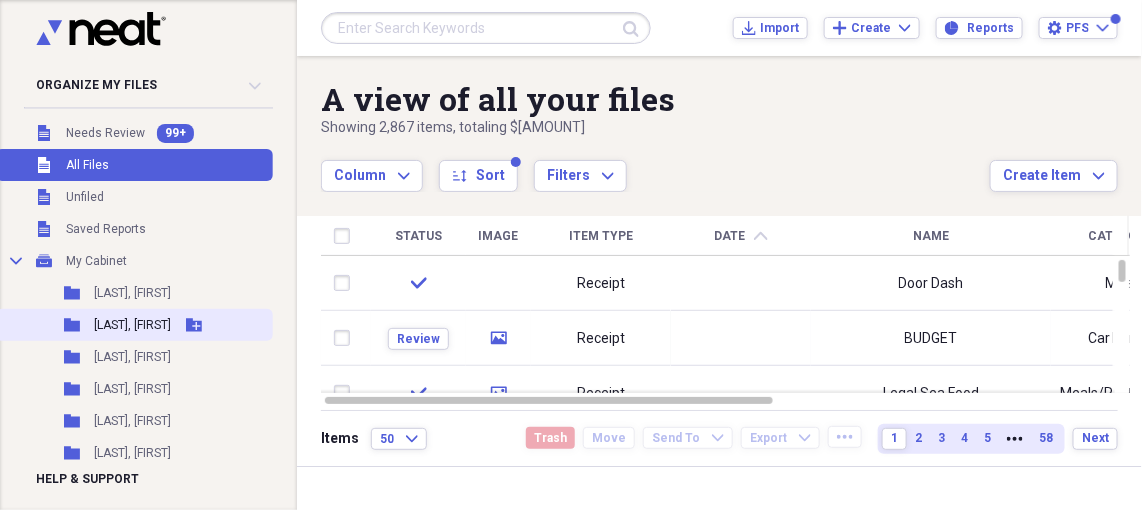 click on "[LAST], [FIRST]" at bounding box center [132, 325] 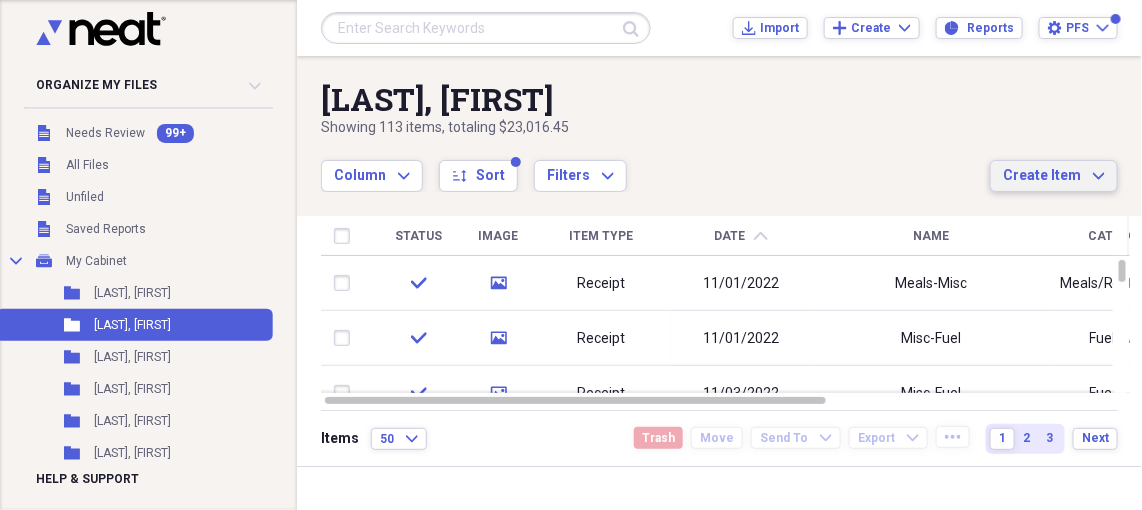 click on "Create Item Expand" at bounding box center (1054, 176) 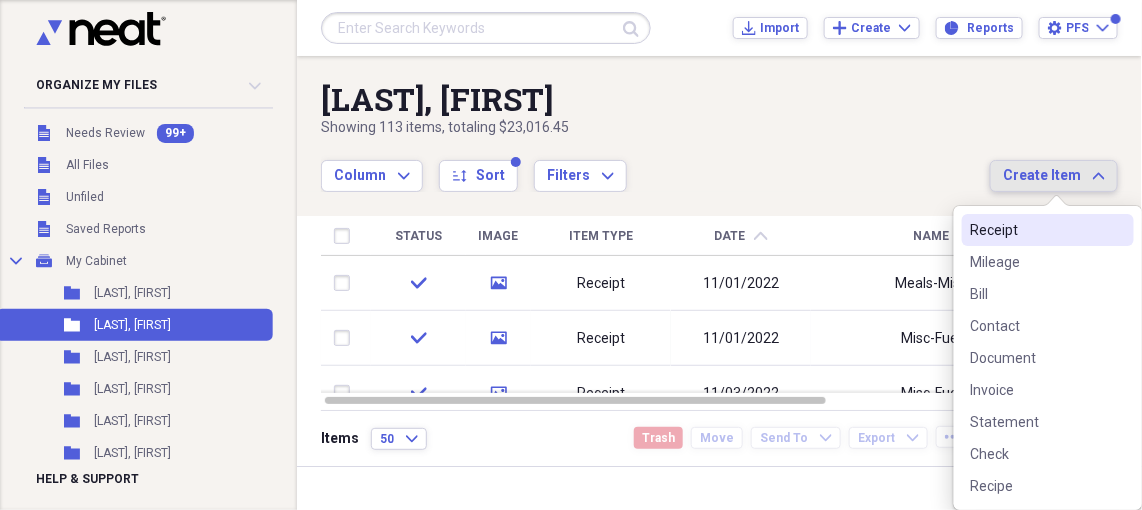 click on "Receipt" at bounding box center [1036, 230] 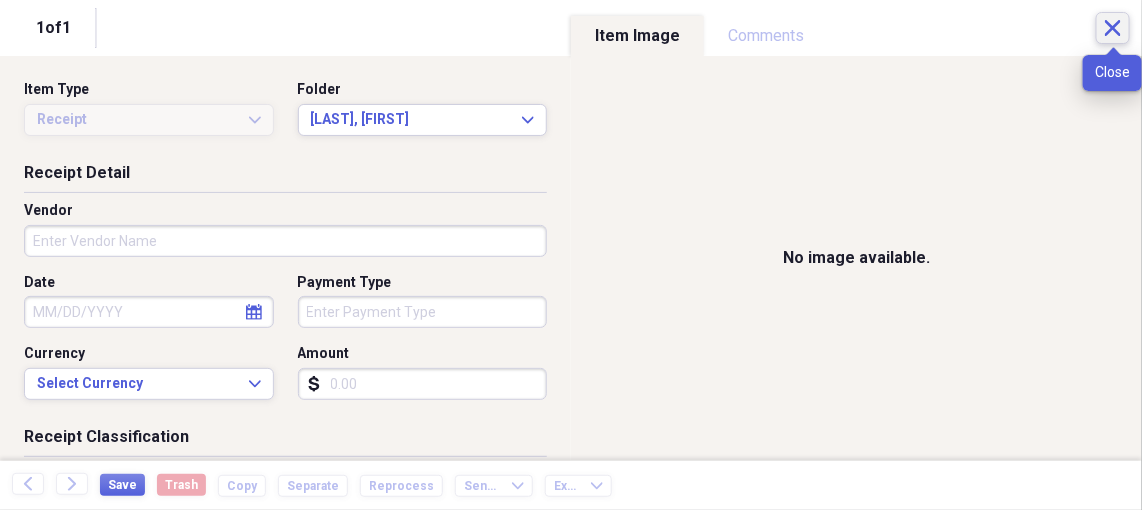 click 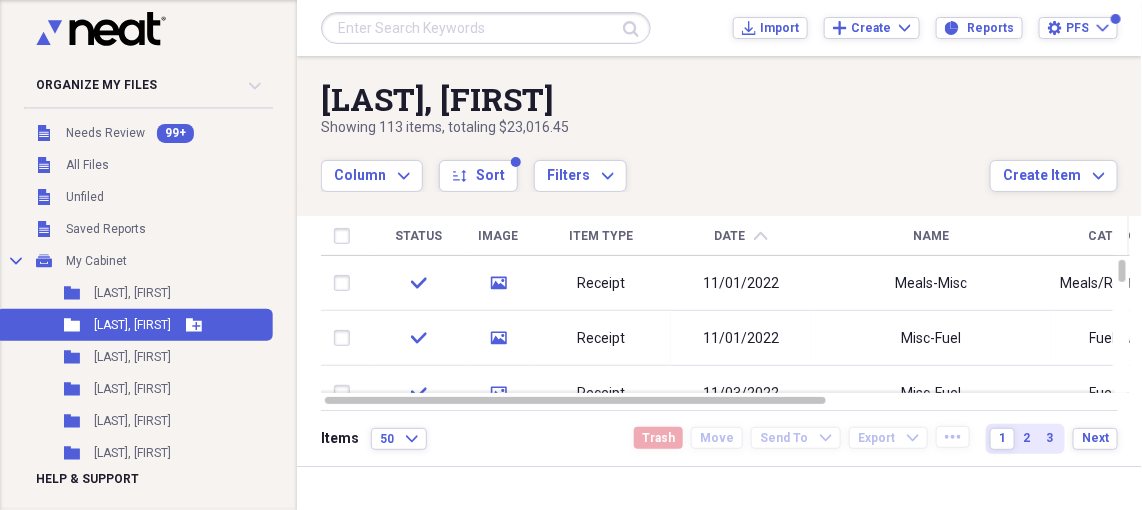 click on "Folder" 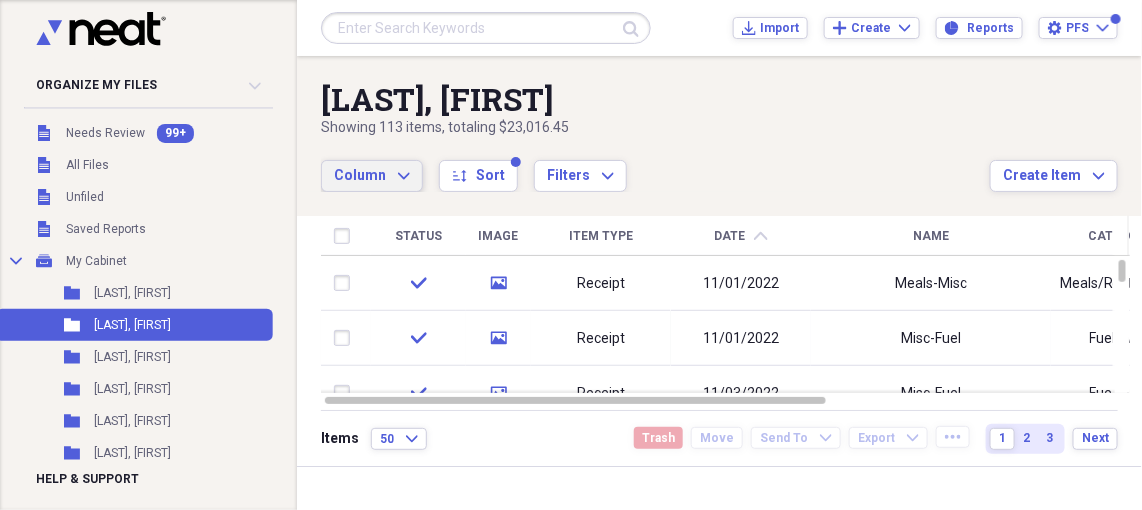 click on "Expand" 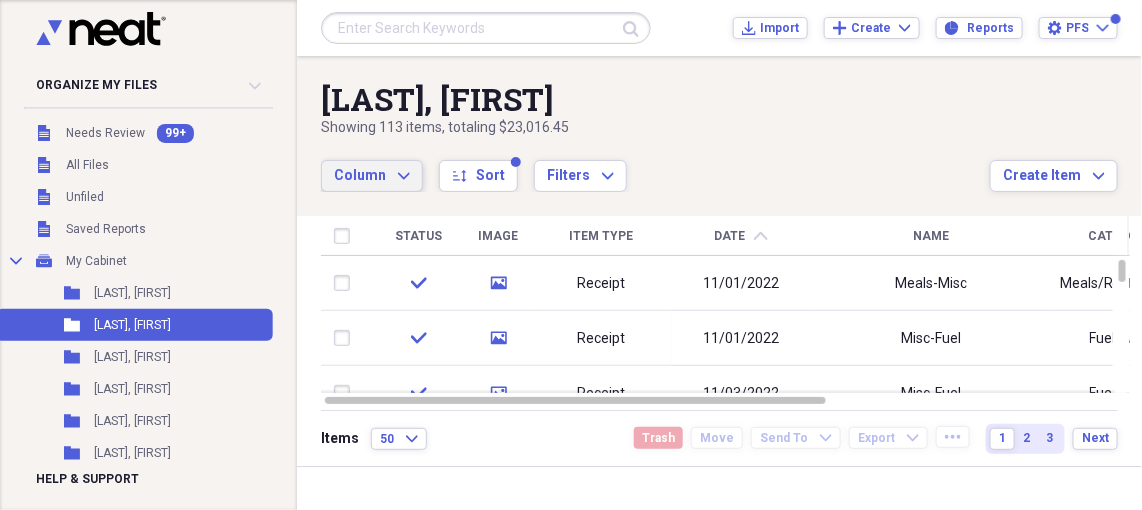 click on "Showing 113 items , totaling $[AMOUNT]" at bounding box center (655, 128) 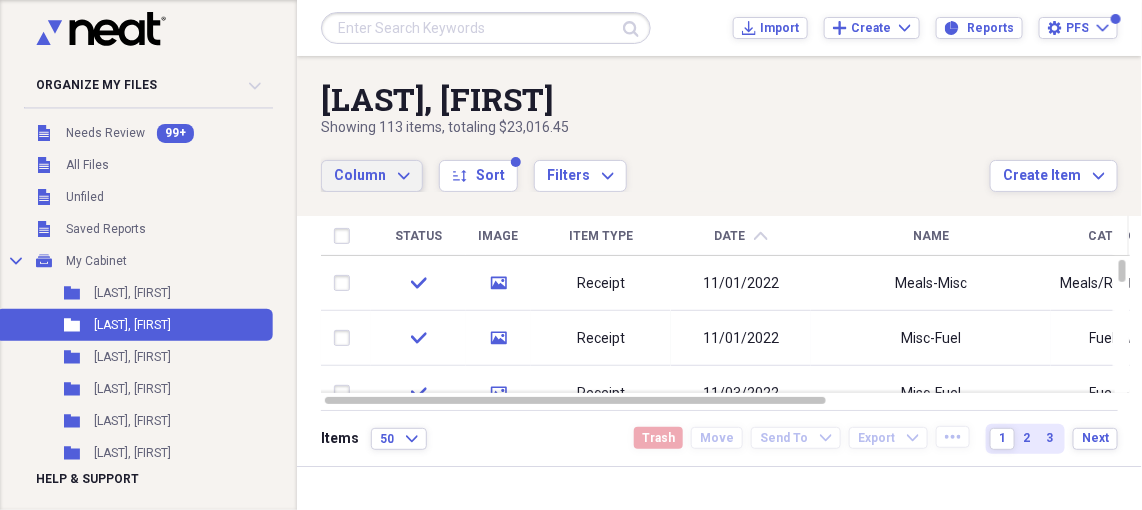 click on "Expand" 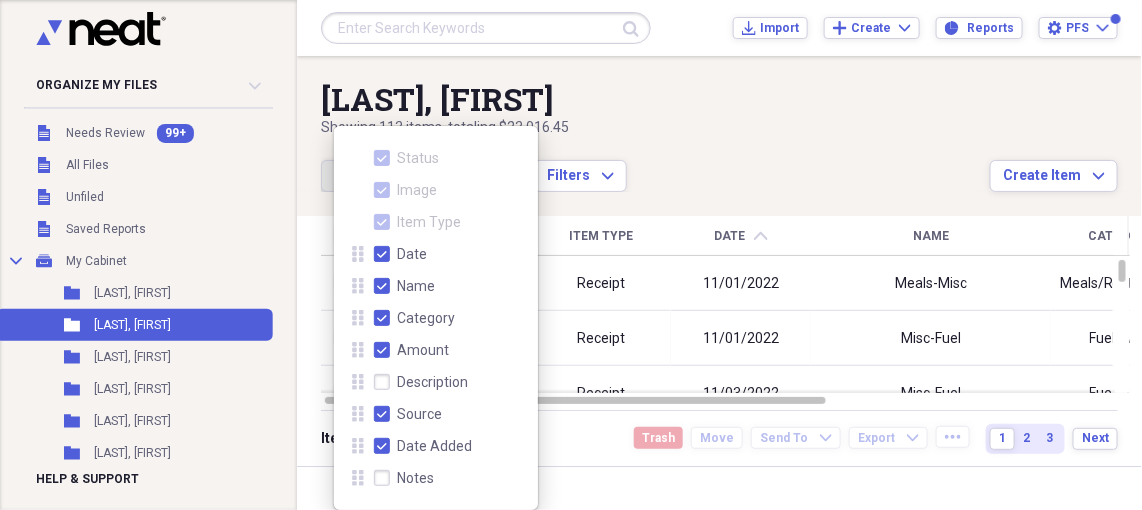 click on "Column Expand sort Sort Filters  Expand" at bounding box center [655, 165] 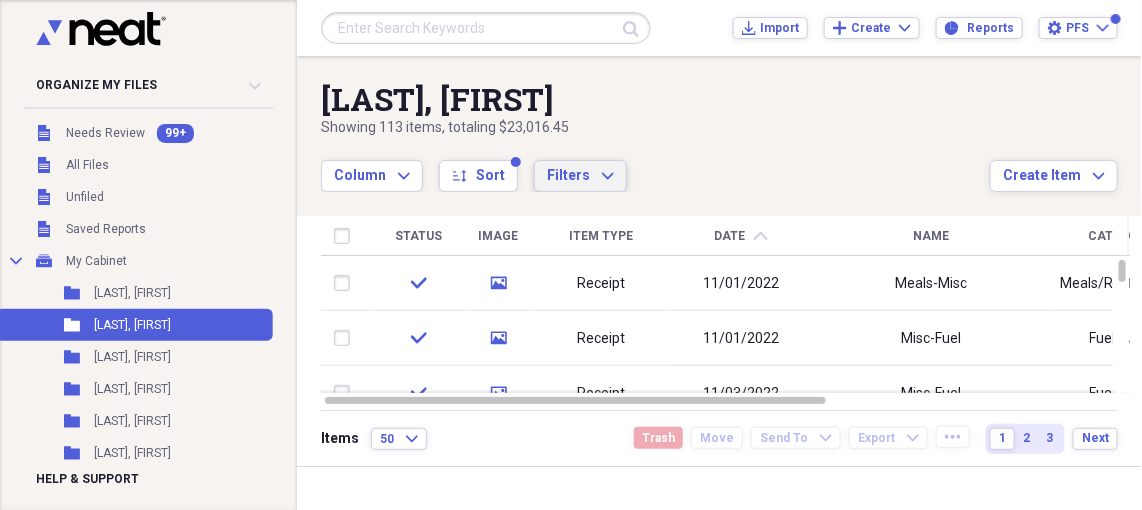 click on "Expand" 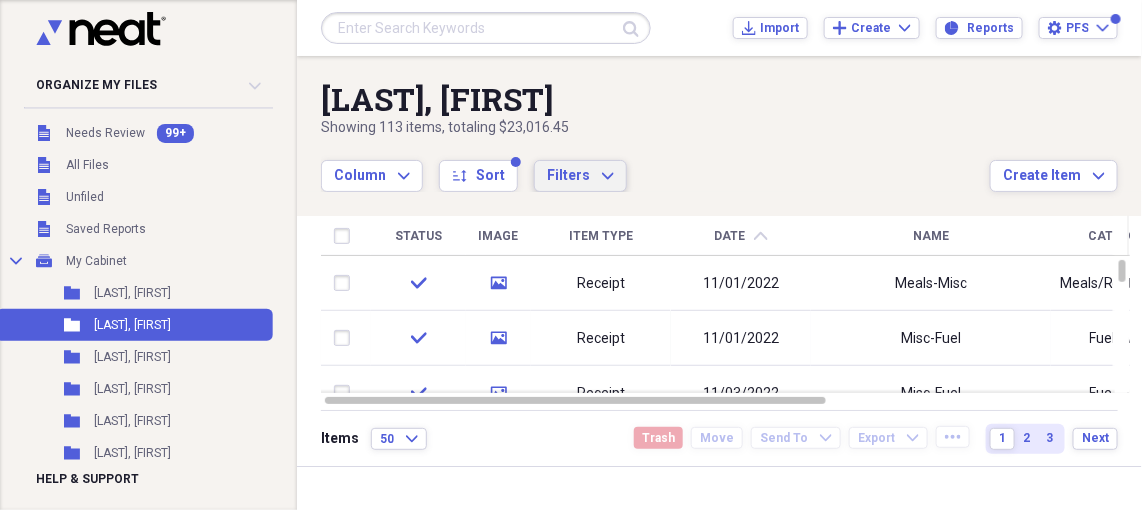 click on "Column Expand sort Sort Filters  Expand" at bounding box center [655, 165] 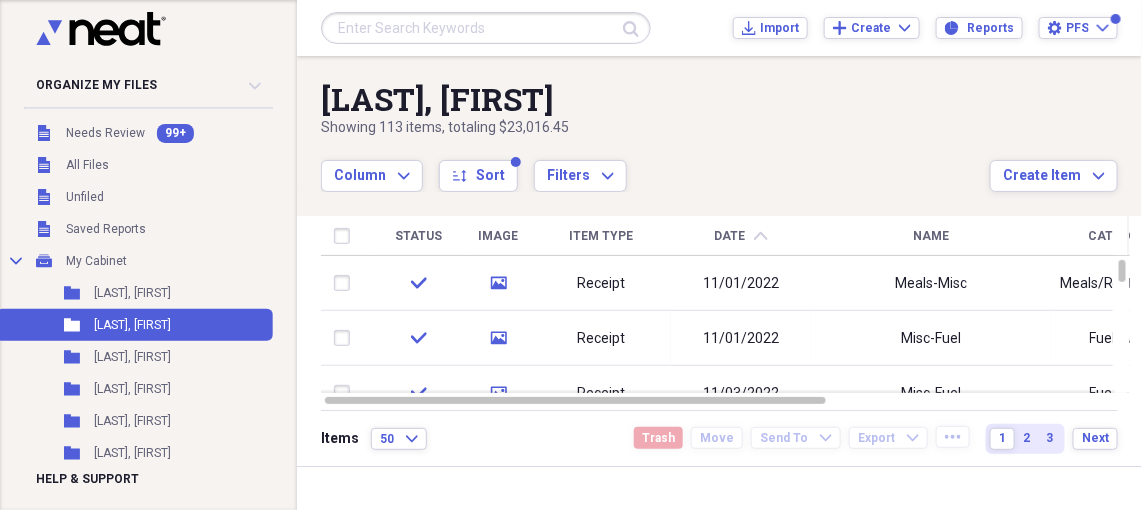 click on "chevron-up" 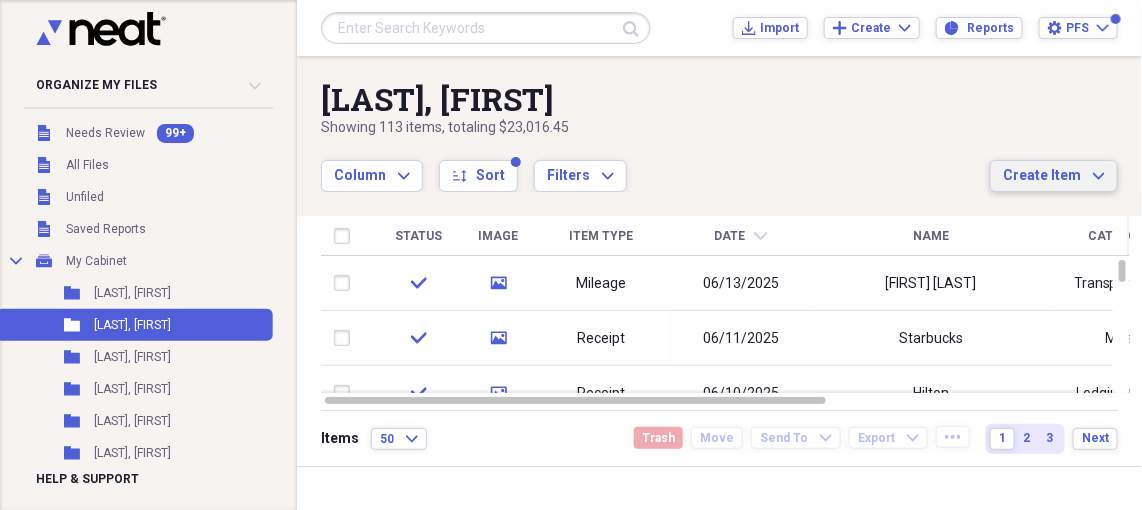 click on "Create Item Expand" at bounding box center [1054, 176] 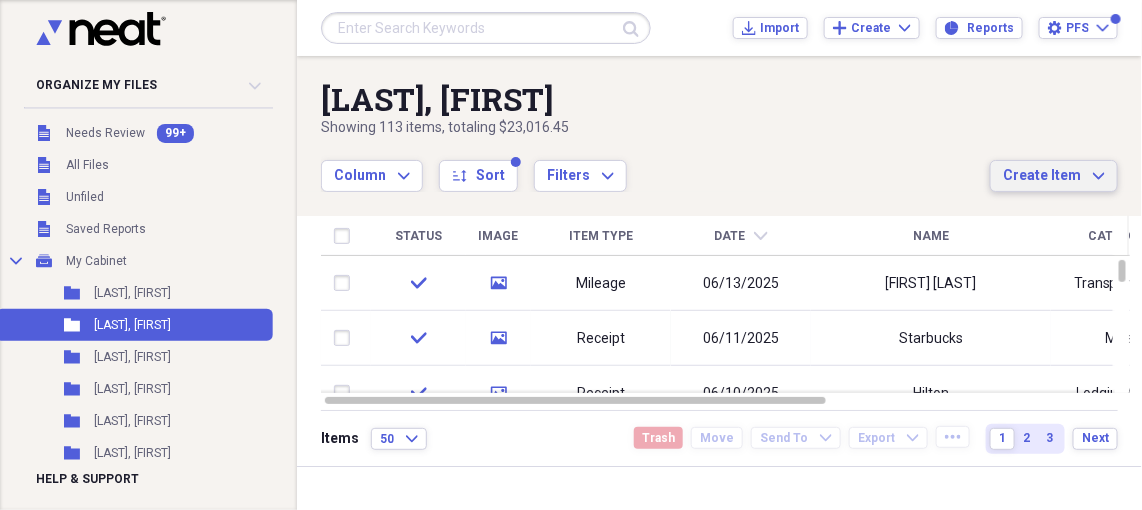 click on "Column Expand sort Sort Filters  Expand" at bounding box center [655, 165] 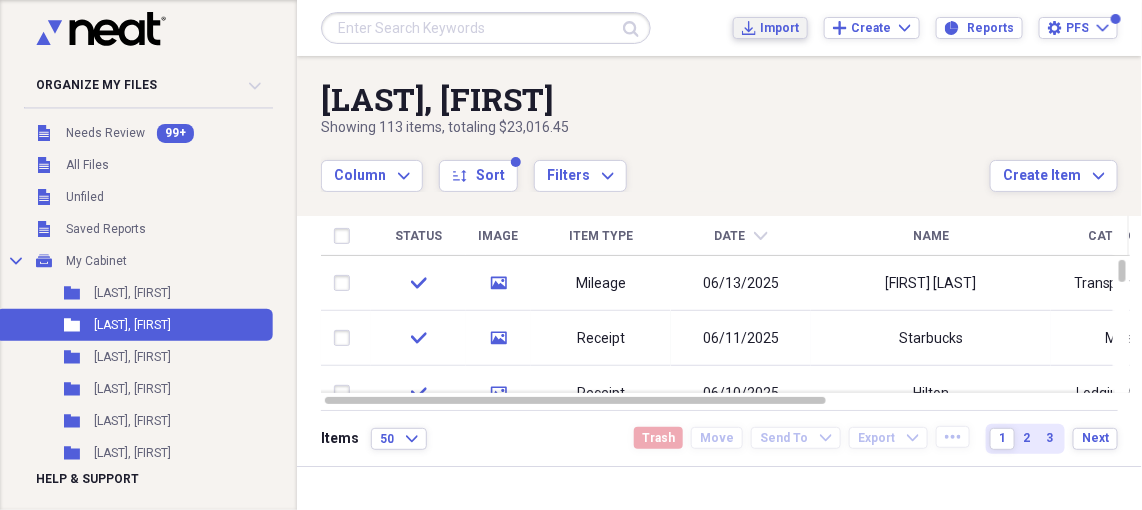 click on "Import" at bounding box center [779, 28] 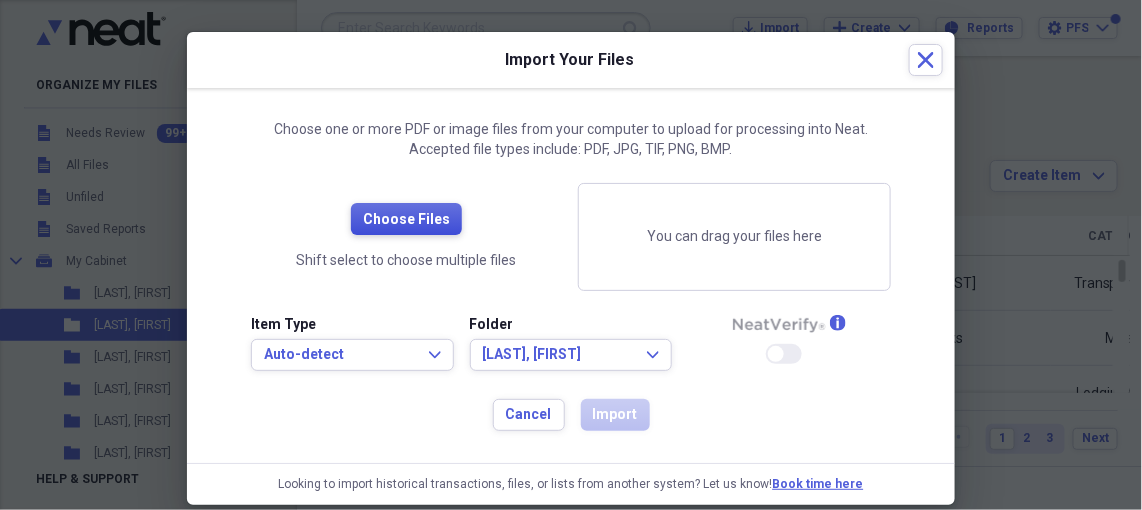 click on "Choose Files" at bounding box center [406, 220] 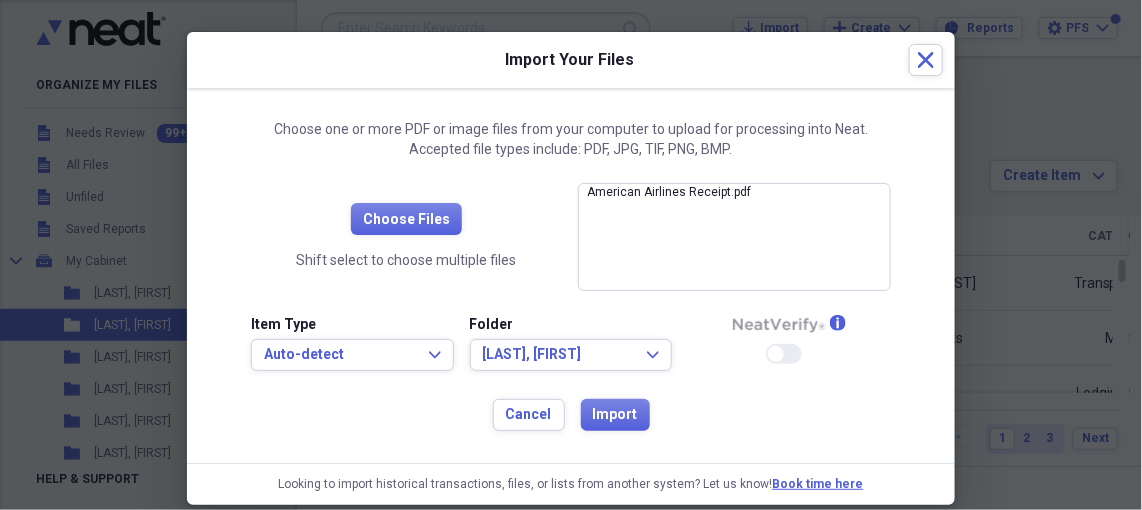 click on "Choose one or more PDF or image files from your computer to upload for processing into Neat. Accepted file types include: PDF, JPG, TIF, PNG, BMP. Choose Files Shift select to choose multiple files American Airlines Receipt.pdf close Item Type Auto-detect Expand Folder [LAST], [FIRST] Expand info Enable Neat Verify Cancel Import" at bounding box center [571, 275] 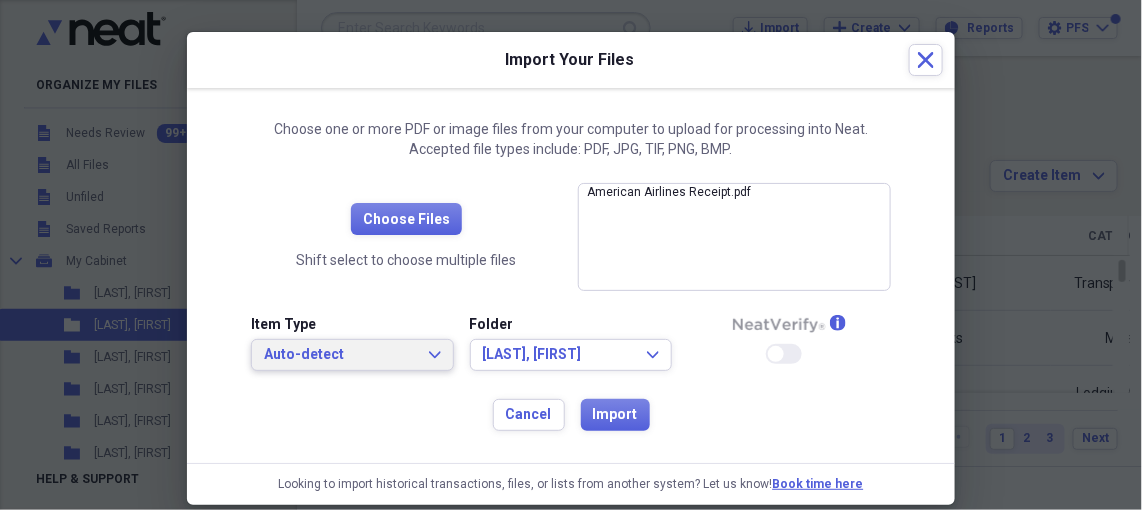 click 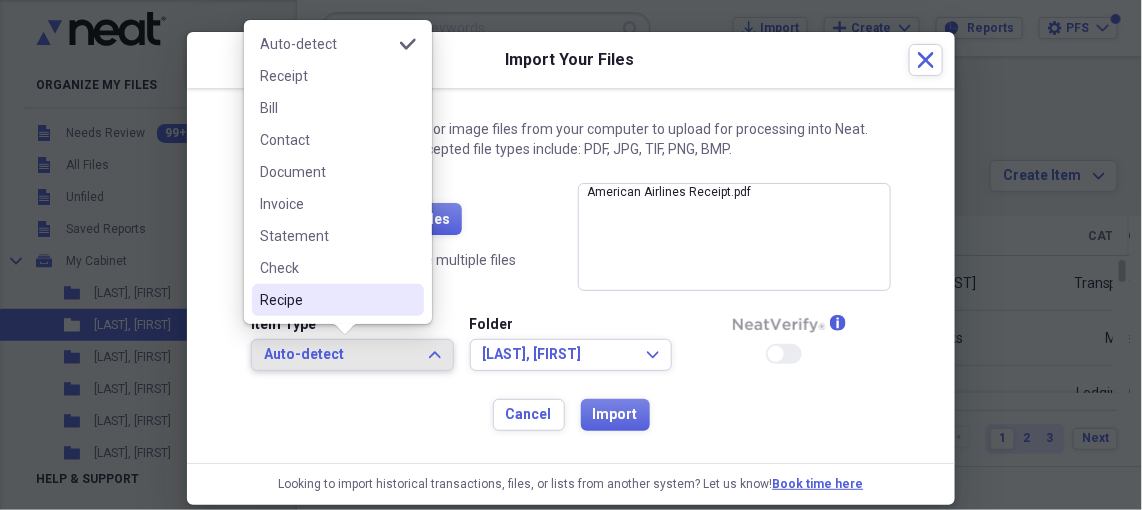 drag, startPoint x: 430, startPoint y: 355, endPoint x: 164, endPoint y: 122, distance: 353.61703 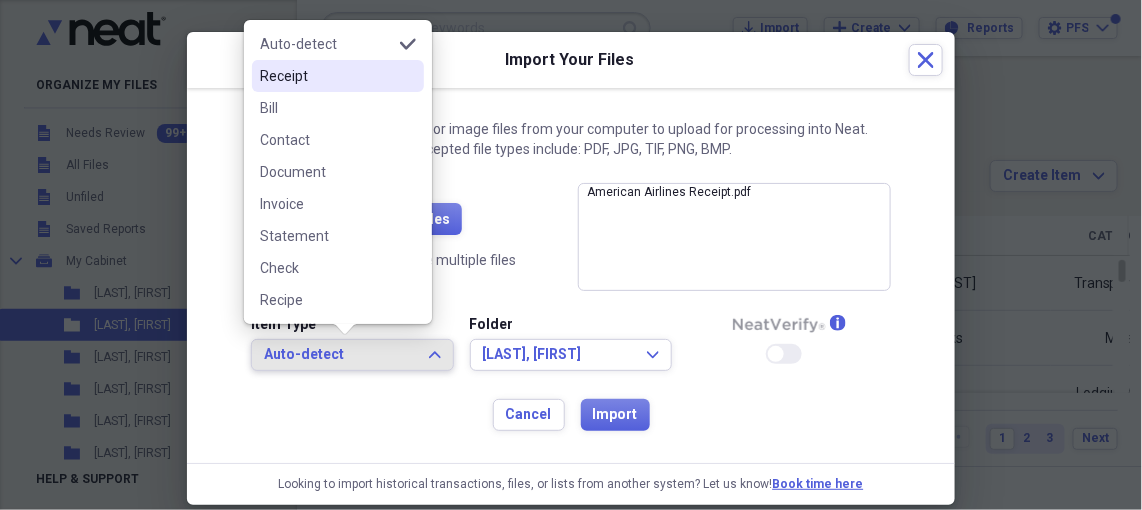 click on "Receipt" at bounding box center (326, 76) 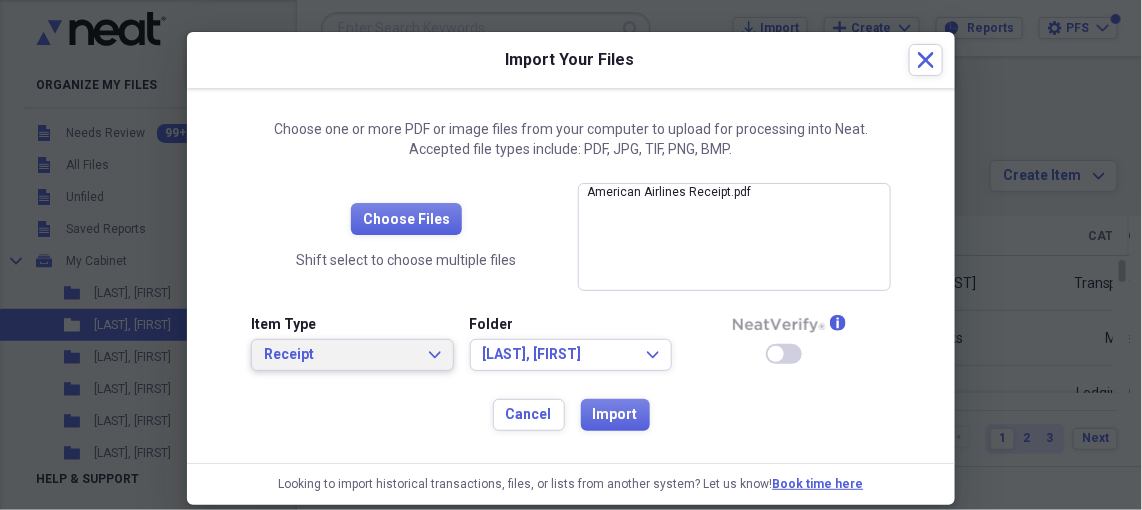 click on "Expand" 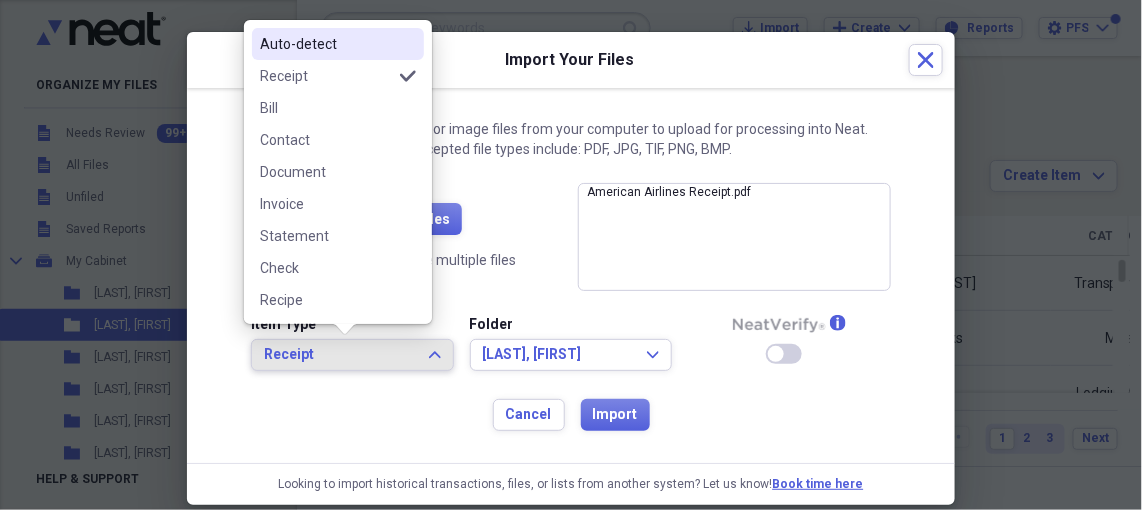 click on "Auto-detect" at bounding box center [326, 44] 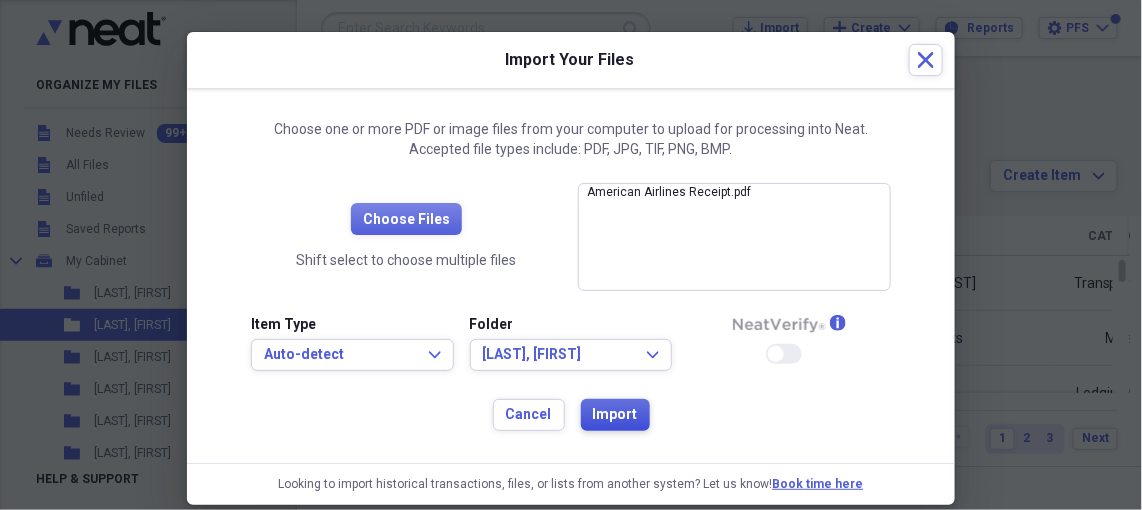 click on "Import" at bounding box center [615, 415] 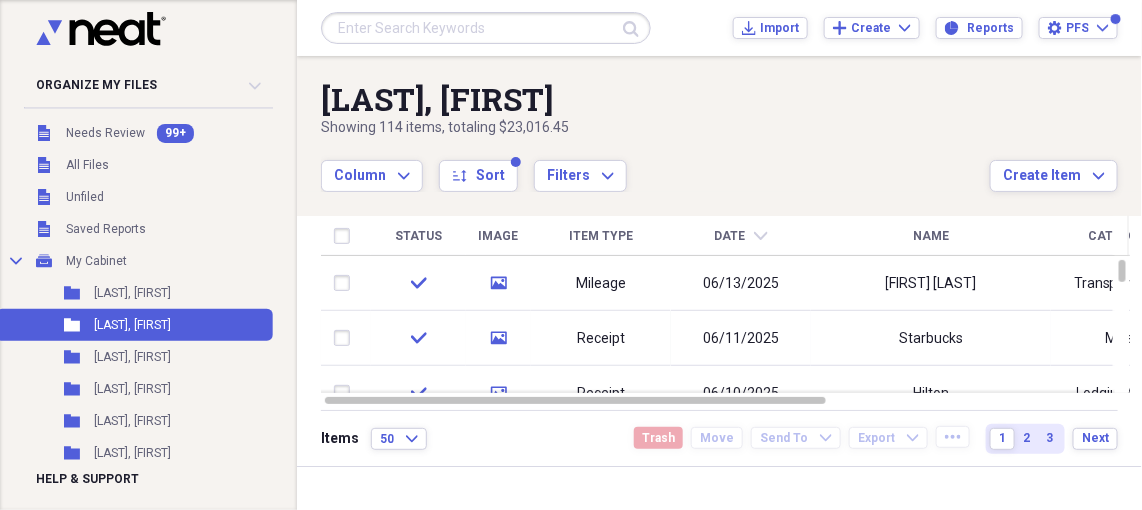 click 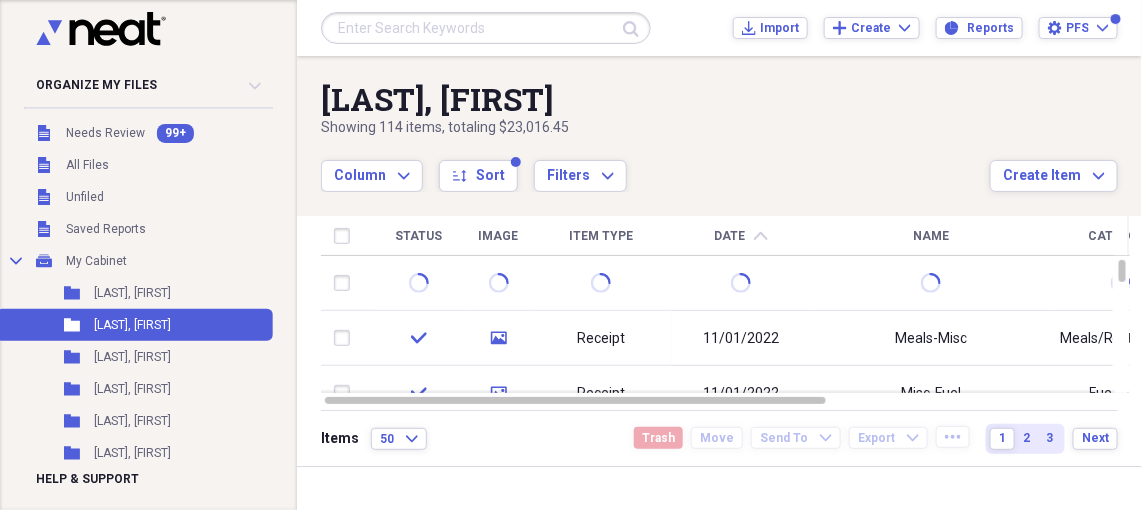 click 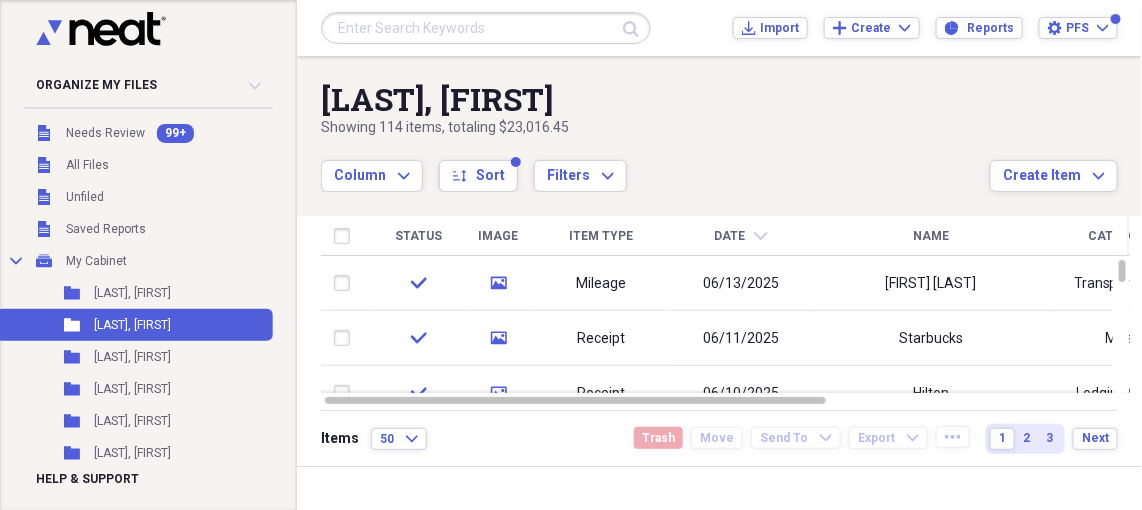 click 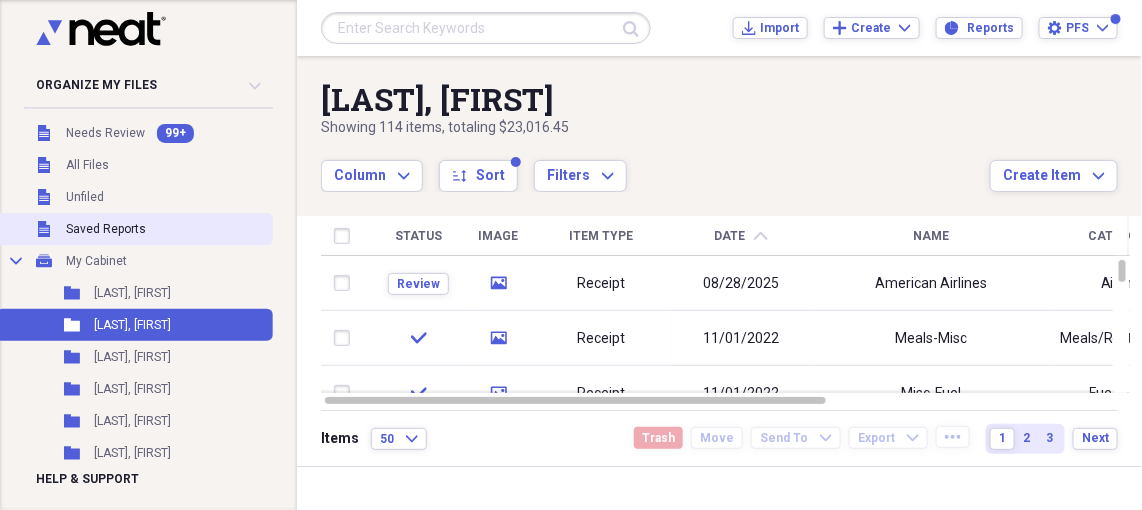 type 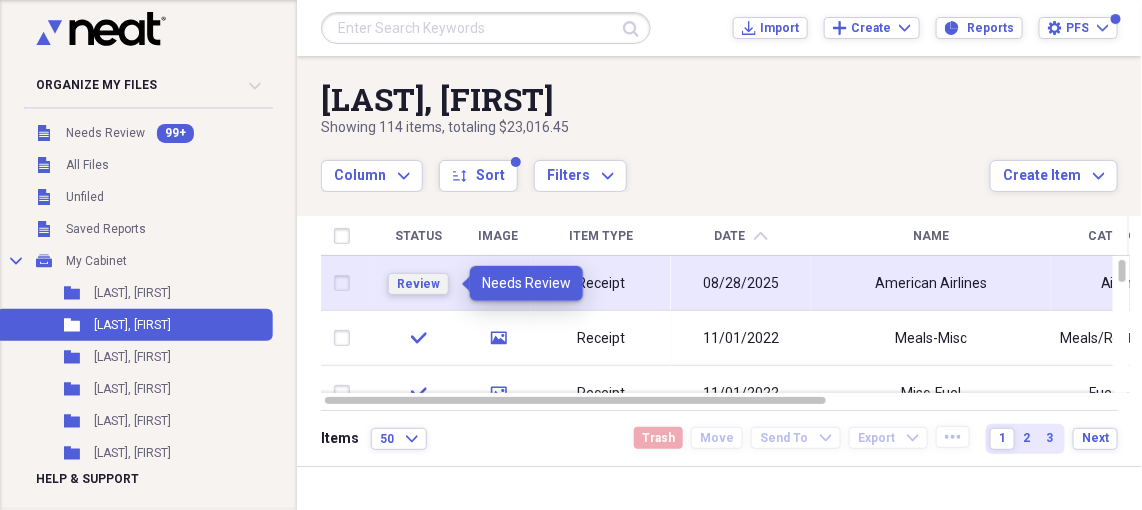 click on "Review" at bounding box center [418, 284] 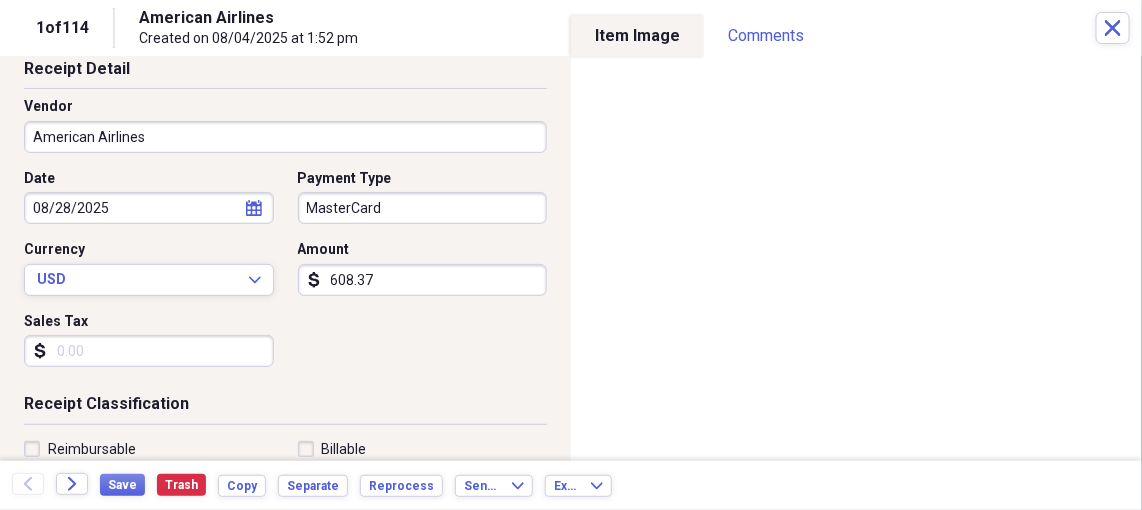 scroll, scrollTop: 133, scrollLeft: 0, axis: vertical 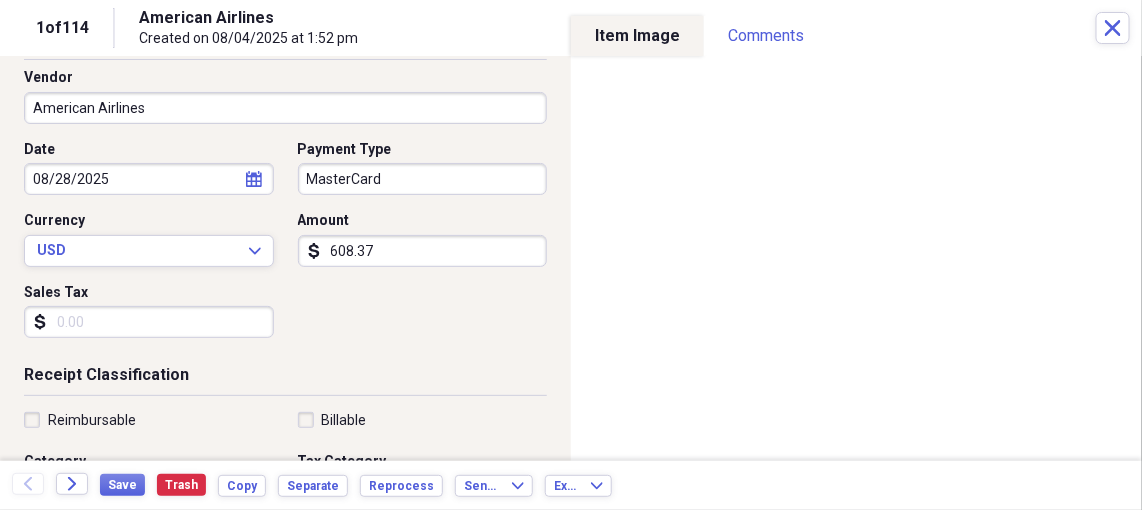 click on "Date [DATE] calendar Calendar Payment Type MasterCard Currency USD Expand Amount dollar-sign [AMOUNT] Sales Tax dollar-sign" at bounding box center (285, 247) 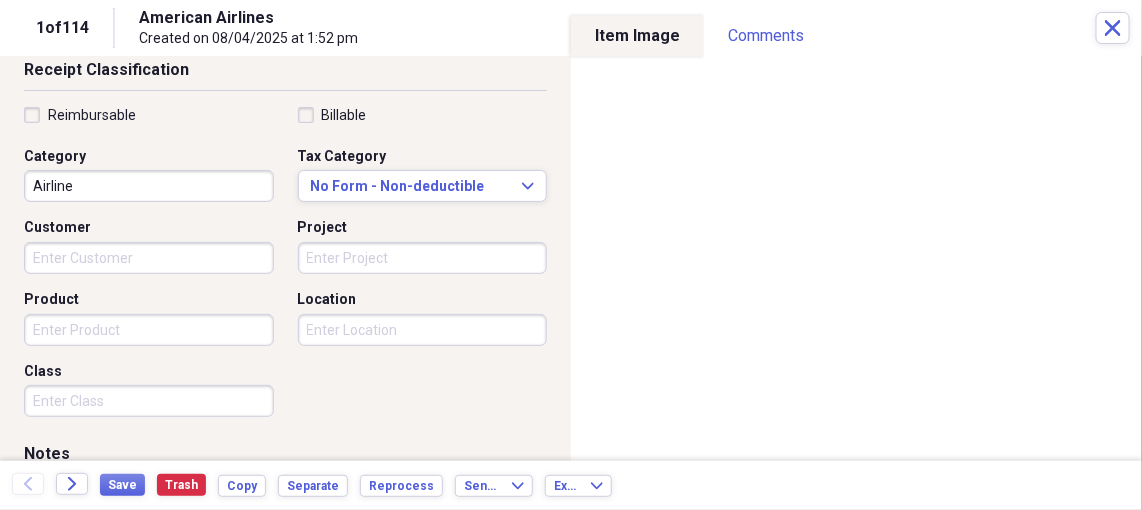 scroll, scrollTop: 466, scrollLeft: 0, axis: vertical 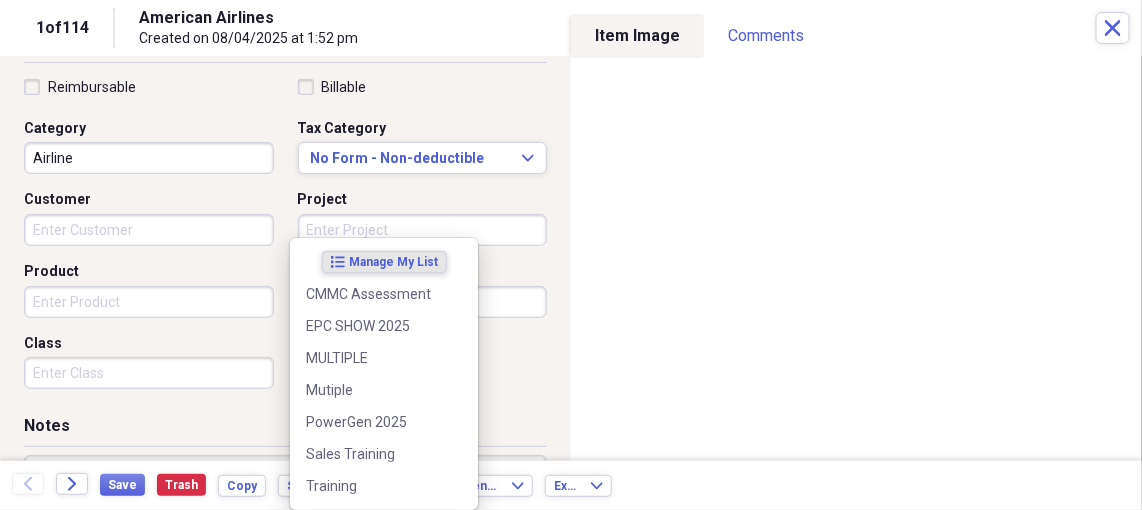 click on "Project" at bounding box center (423, 230) 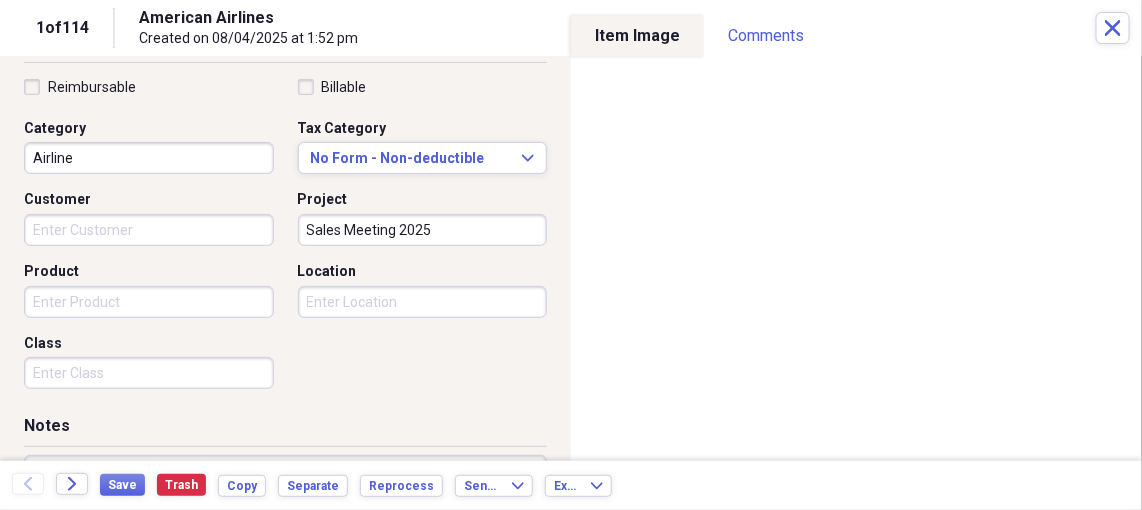 type on "Sales Meeting 2025" 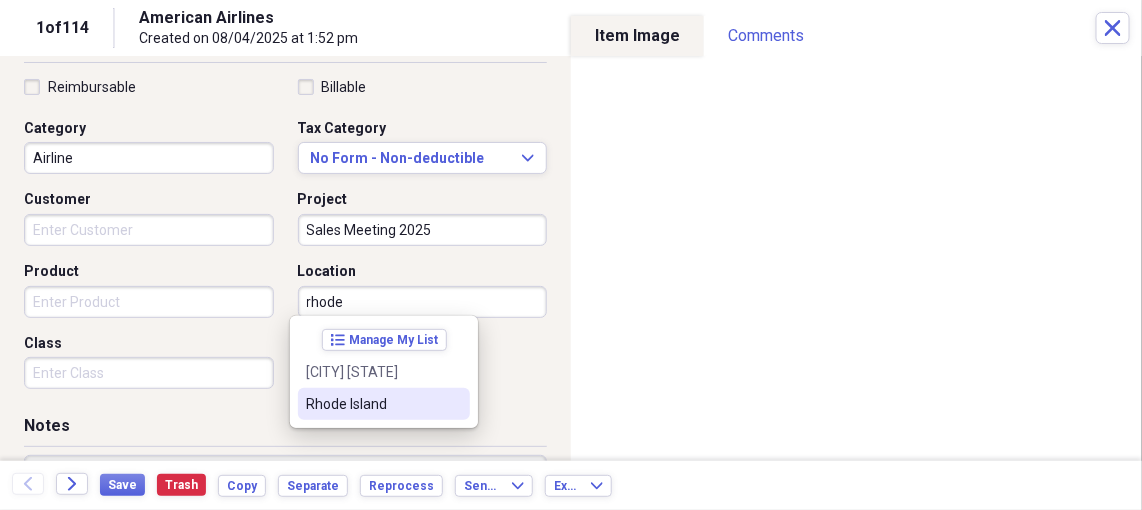 click on "Rhode Island" at bounding box center [372, 404] 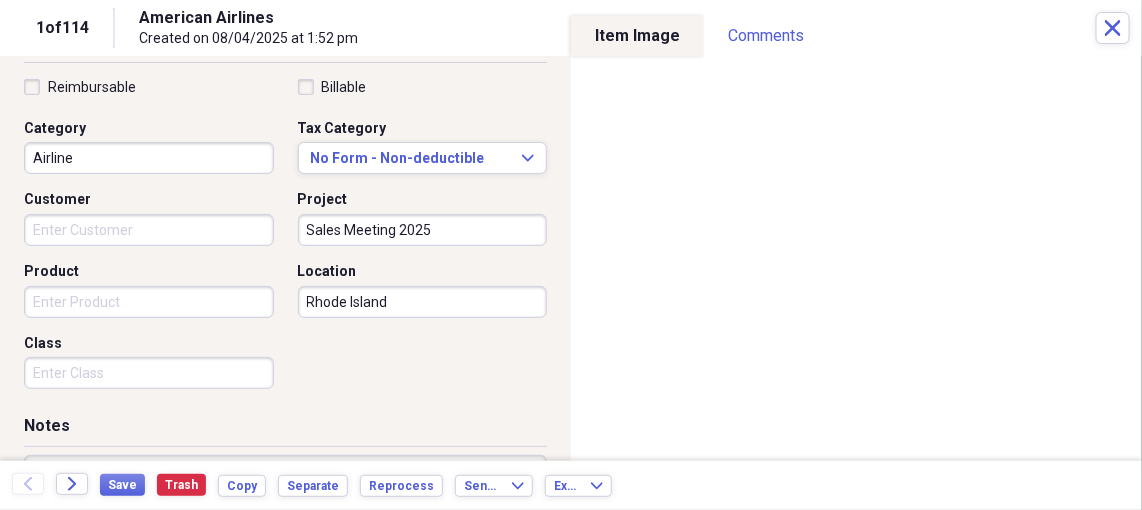click on "Reimbursable Billable Category Airline Tax Category No Form - Non-deductible Expand Customer Project Sales Meeting 2025 Product Location [STATE] Class" at bounding box center [285, 238] 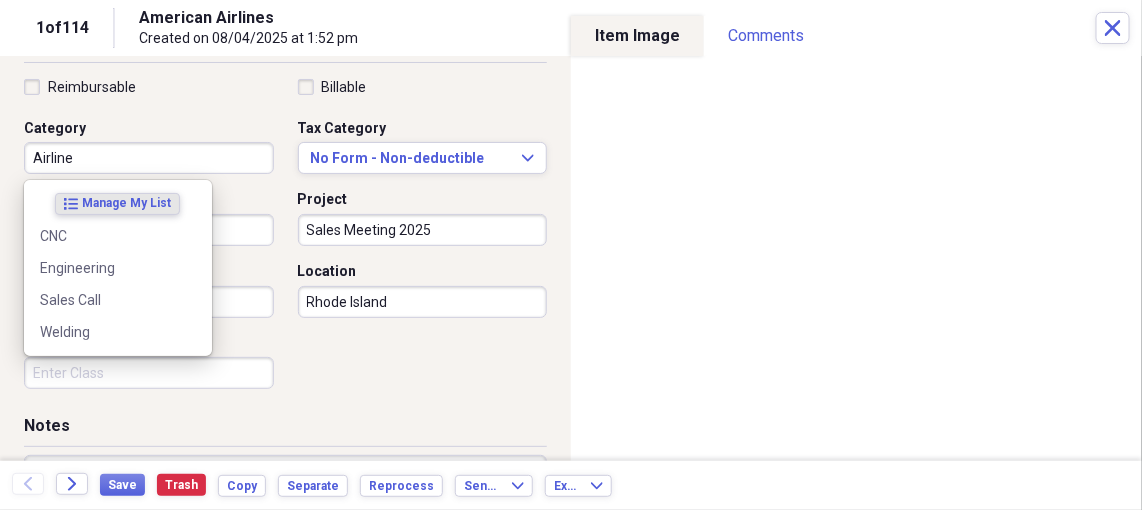 click on "Class" at bounding box center (149, 373) 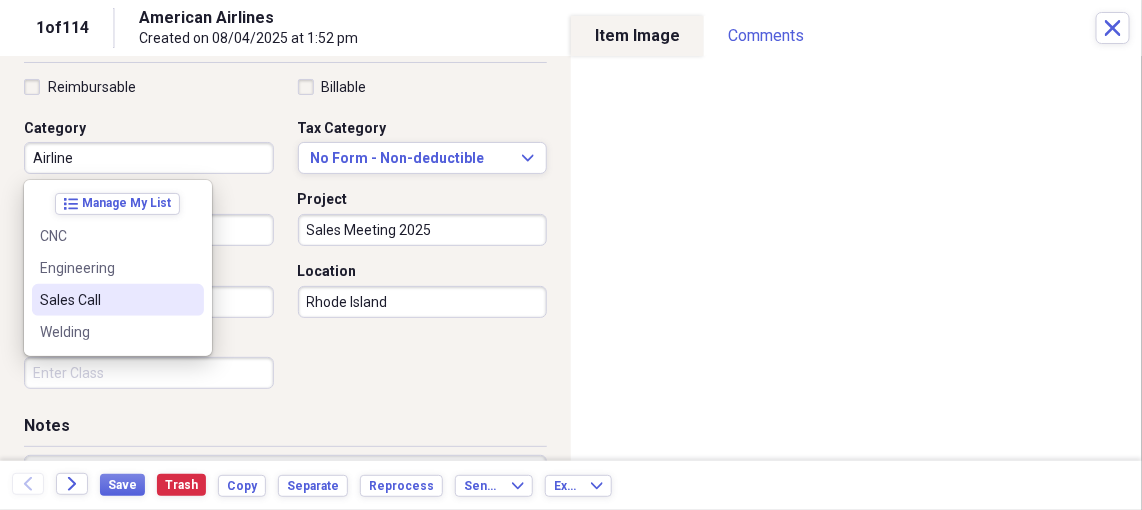 click on "Reimbursable Billable Category Airline Tax Category No Form - Non-deductible Expand Customer Project Sales Meeting 2025 Product Location [STATE] Class" at bounding box center [285, 238] 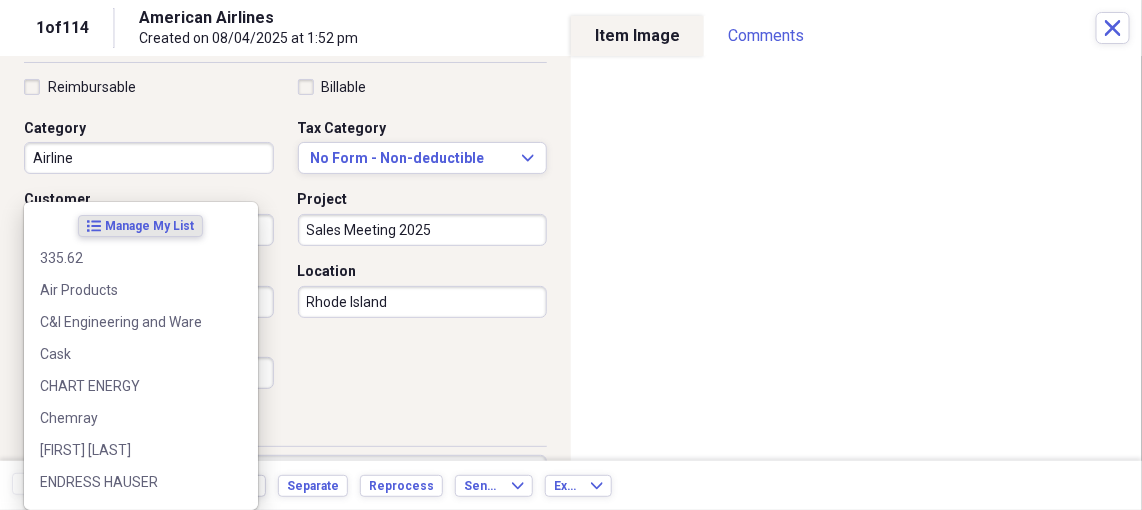 click on "Organize My Files 99+ Collapse Unfiled Needs Review 99+ Unfiled All Files Unfiled Unfiled Unfiled Saved Reports Collapse My Cabinet My Cabinet Add Folder Folder [LAST], [FIRST] Add Folder Folder [LAST], [FIRST] Add Folder Folder [LAST], [FIRST] Add Folder Folder [LAST], [FIRST] Add Folder Folder [LAST], [FIRST] Add Folder Folder [LAST], [FIRST] Add Folder Folder [LAST], [FIRST] Add Folder Folder [LAST], [FIRST] Add Folder Folder [LAST], [FIRST] Add Folder Folder [LAST], [FIRST] Add Folder Folder [LAST], [FIRST] Add Folder Folder [LAST], [FIRST] Add Folder Folder [LAST], [FIRST] Add Folder Collapse Trash Trash Folder [FIRST] [LAST] Help & Support Submit Import Import Add Create Expand Reports Reports Settings PFS Expand [LAST], [FIRST] Column Expand" at bounding box center [571, 255] 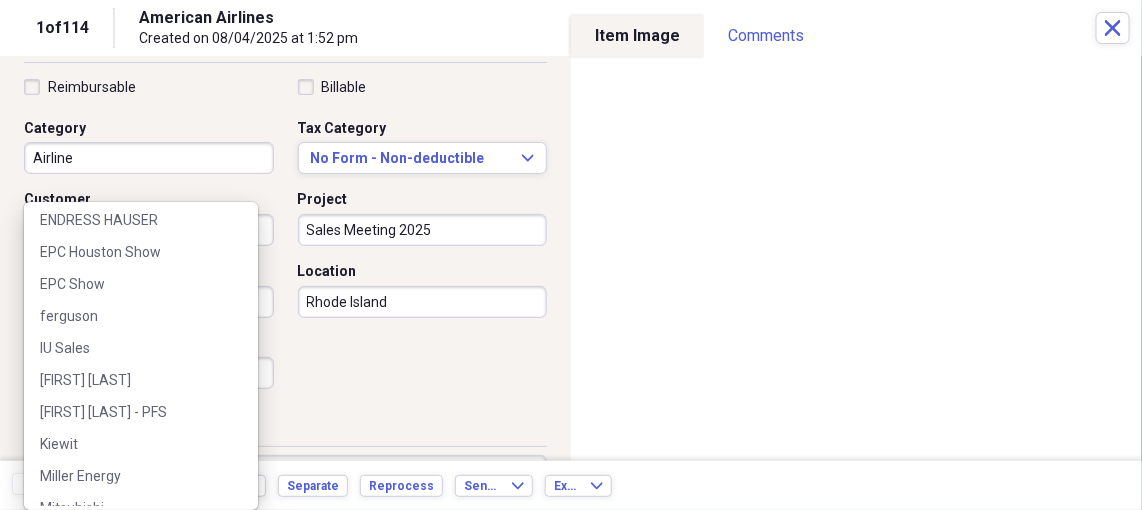 scroll, scrollTop: 875, scrollLeft: 0, axis: vertical 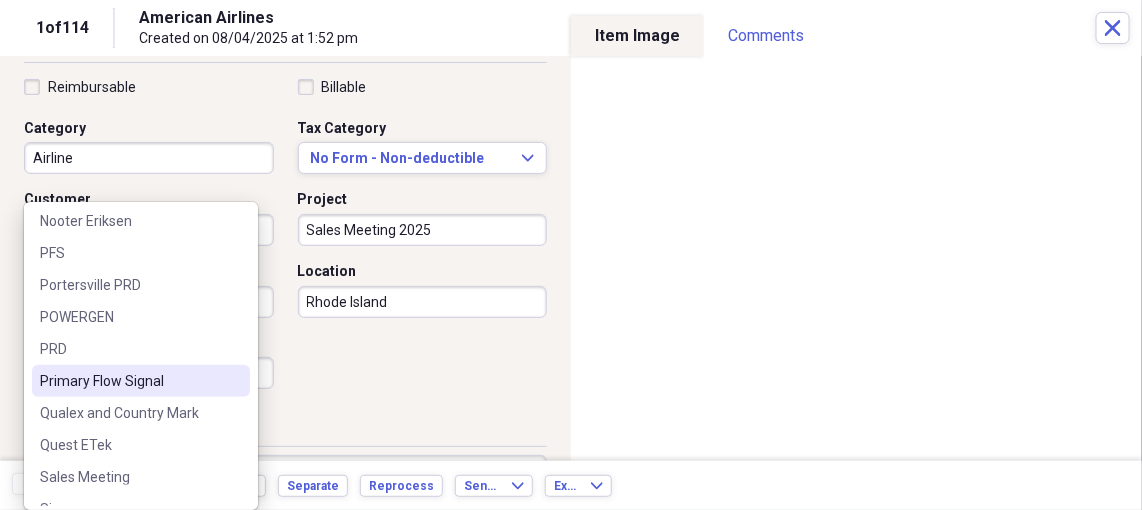 click on "Primary Flow Signal" at bounding box center [129, 381] 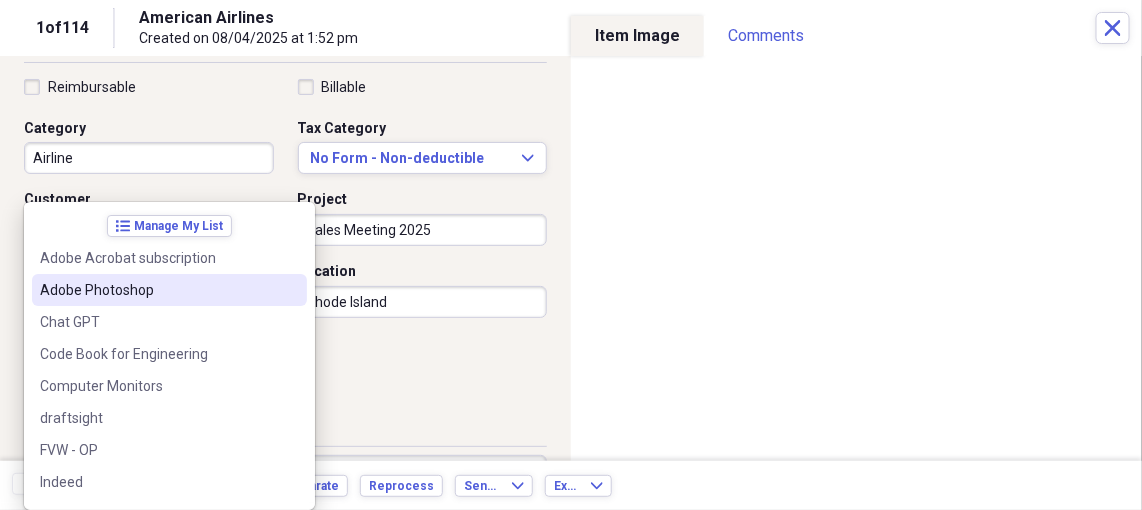 click on "Organize My Files 99+ Collapse Unfiled Needs Review 99+ Unfiled All Files Unfiled Unfiled Unfiled Saved Reports Collapse My Cabinet My Cabinet Add Folder Folder [LAST], [FIRST] Add Folder Folder [LAST], [FIRST] Add Folder Folder [LAST], [FIRST] Add Folder Folder [LAST], [FIRST] Add Folder Folder [LAST], [FIRST] Add Folder Folder [LAST], [FIRST] Add Folder Folder [LAST], [FIRST] Add Folder Folder [LAST], [FIRST] Add Folder Folder [LAST], [FIRST] Add Folder Folder [LAST], [FIRST] Add Folder Folder [LAST], [FIRST] Add Folder Folder [LAST], [FIRST] Add Folder Folder [LAST], [FIRST] Add Folder Collapse Trash Trash Folder [FIRST] [LAST] Help & Support Submit Import Import Add Create Expand Reports Reports Settings PFS Expand [LAST], [FIRST] Column Expand" at bounding box center (571, 255) 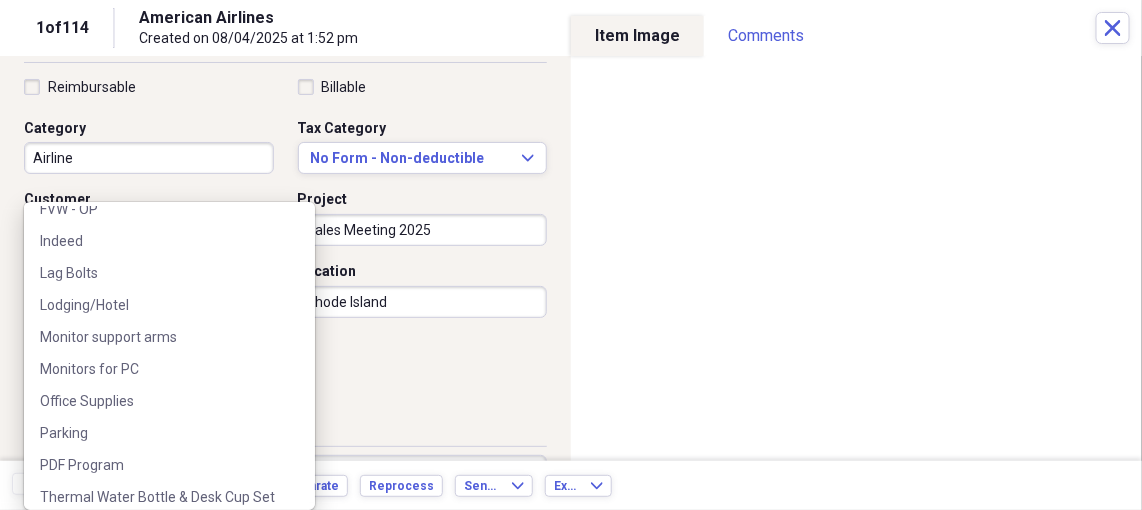 scroll, scrollTop: 251, scrollLeft: 0, axis: vertical 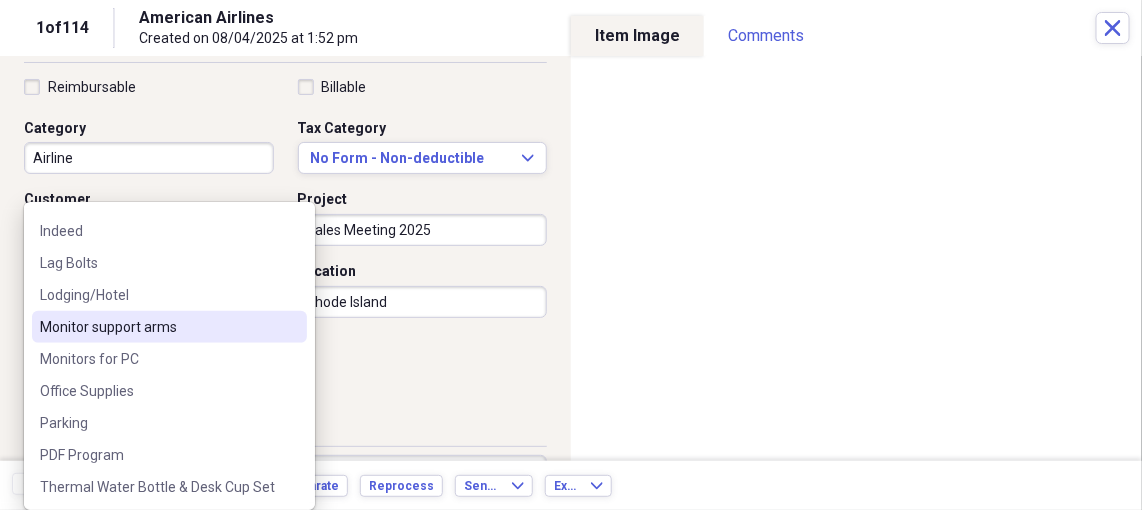 click on "Reimbursable Billable Category Airline Tax Category No Form - Non-deductible Expand Customer Primary Flow Signal Project Sales Meeting 2025 Product Location [STATE] Class" at bounding box center (285, 238) 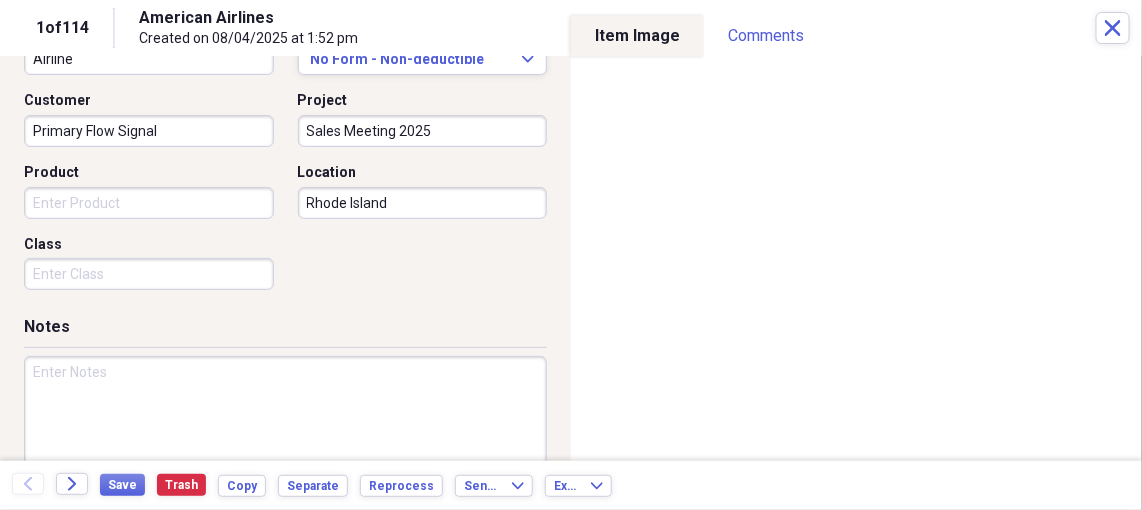 scroll, scrollTop: 613, scrollLeft: 0, axis: vertical 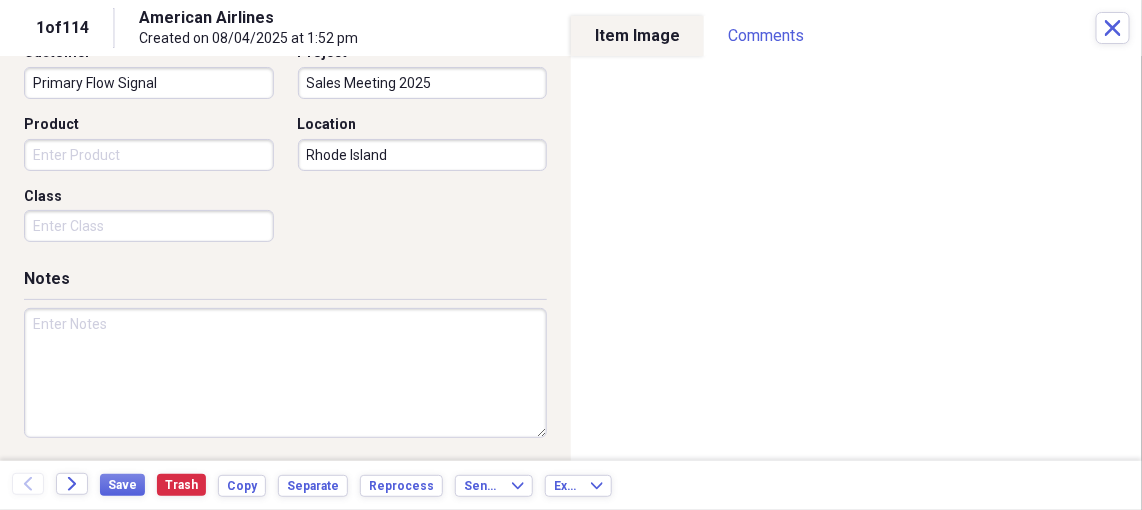click at bounding box center [285, 373] 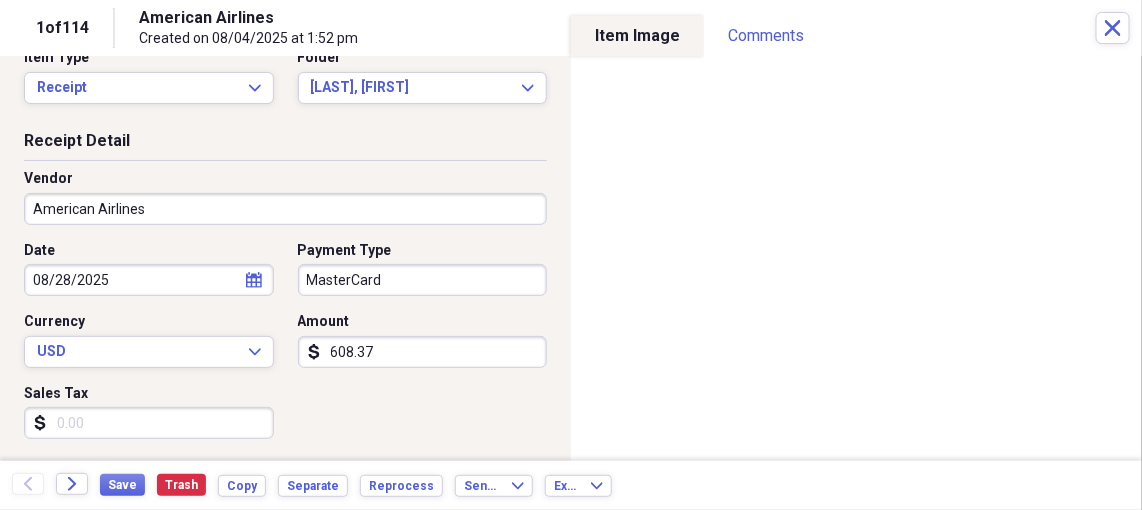scroll, scrollTop: 0, scrollLeft: 0, axis: both 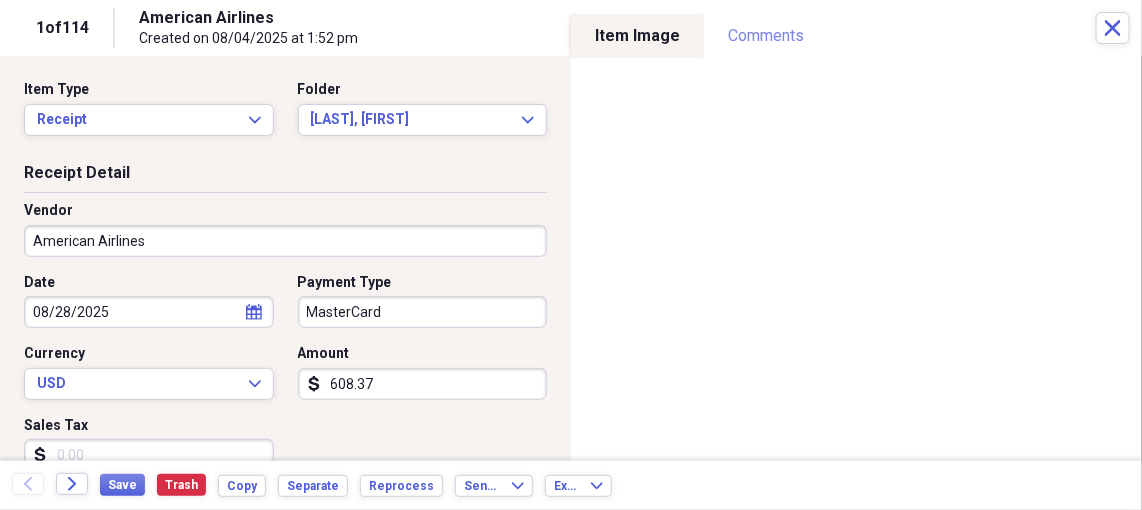 type on "Travel to [STATE] for sales meetings." 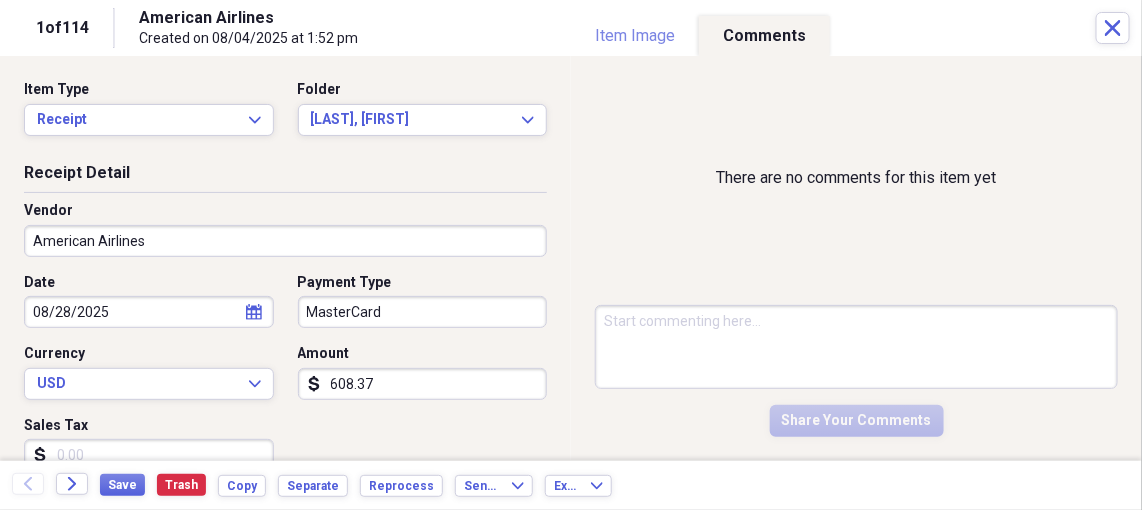 click on "Item Image" at bounding box center [635, 36] 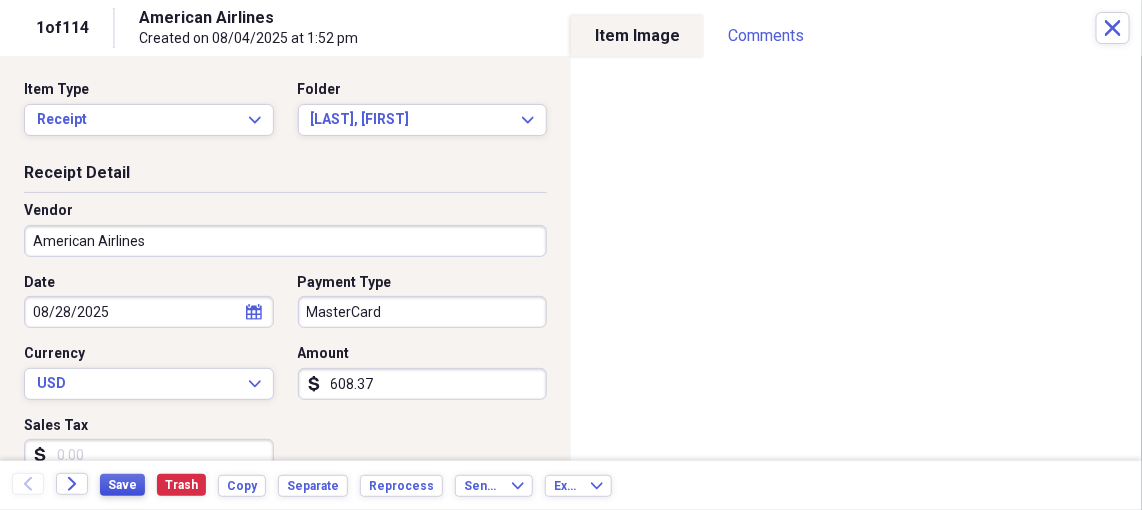 click on "Save" at bounding box center (122, 485) 